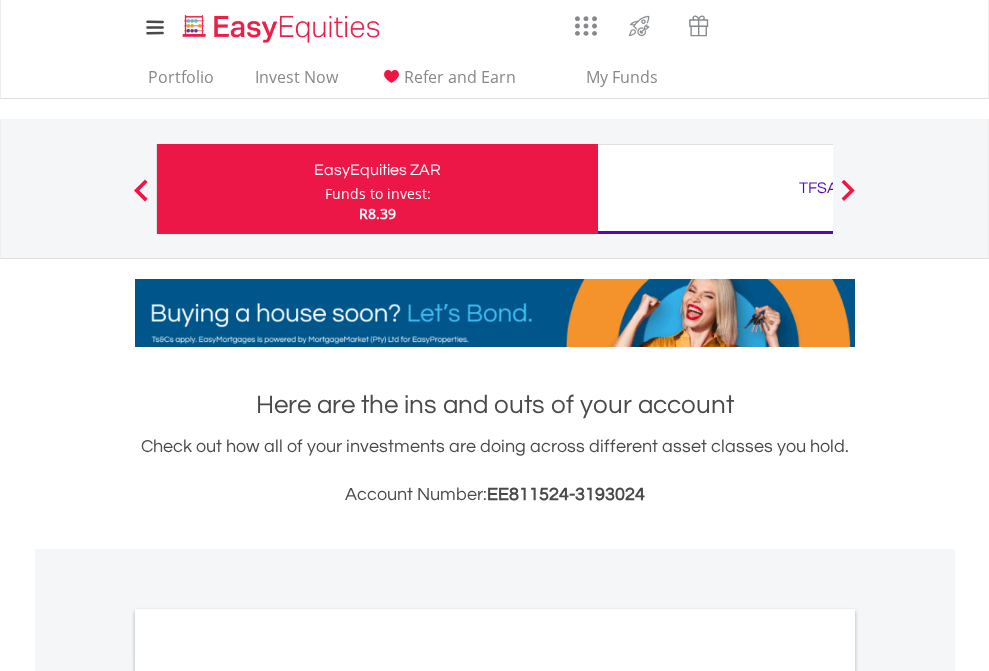 scroll, scrollTop: 0, scrollLeft: 0, axis: both 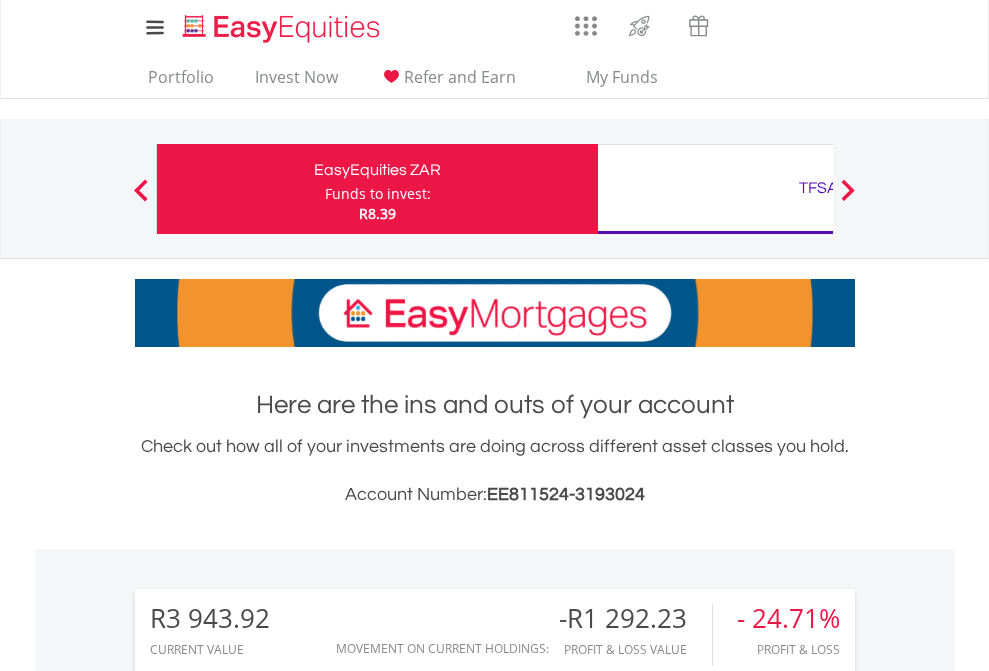 click on "Funds to invest:" at bounding box center [378, 194] 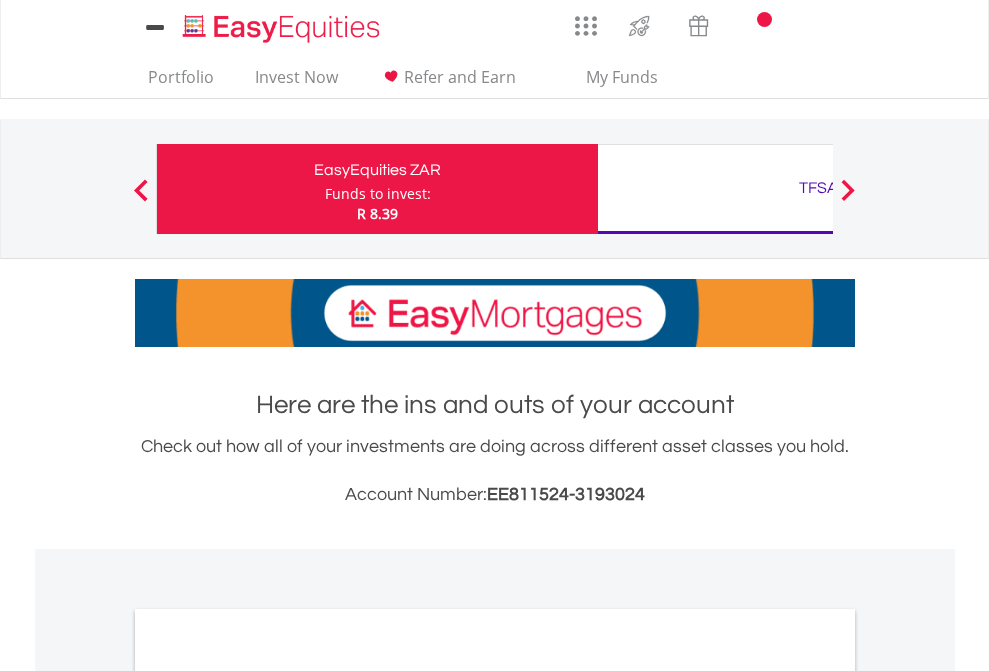 scroll, scrollTop: 0, scrollLeft: 0, axis: both 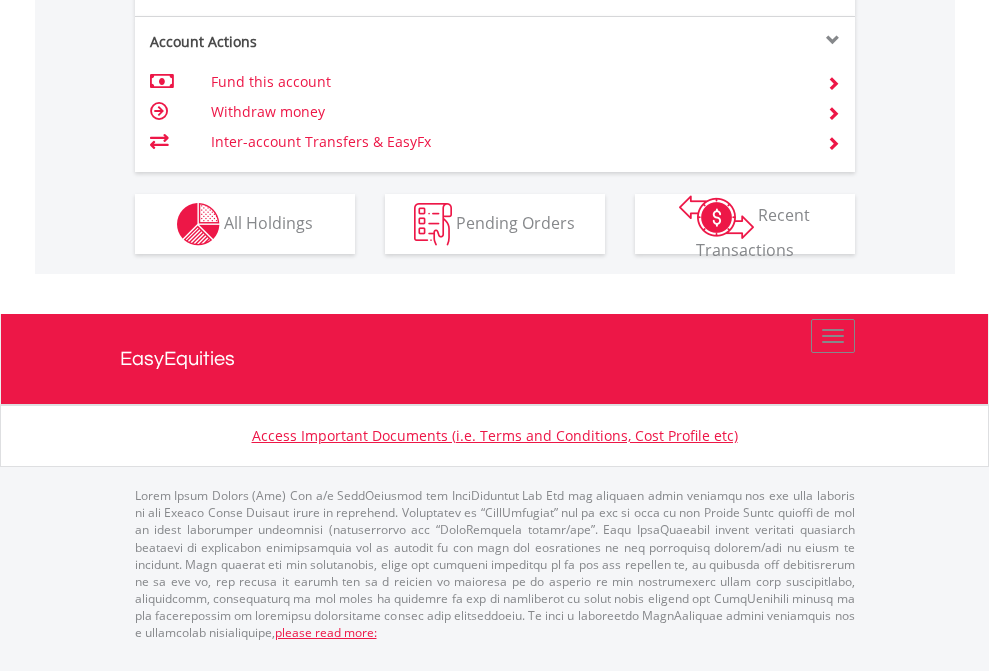 click on "Investment types" at bounding box center [706, -337] 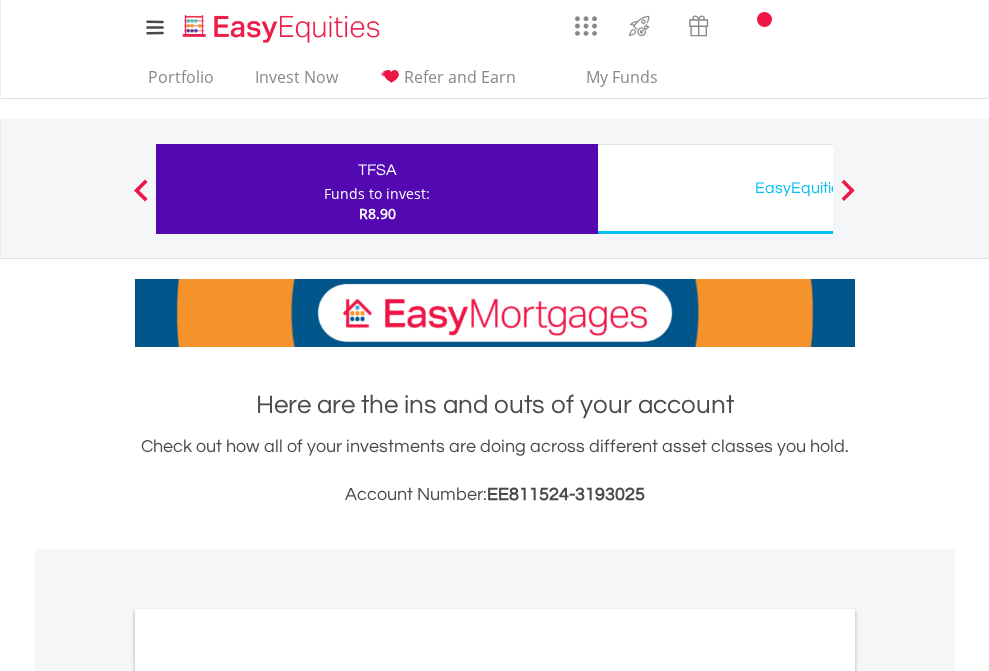 scroll, scrollTop: 0, scrollLeft: 0, axis: both 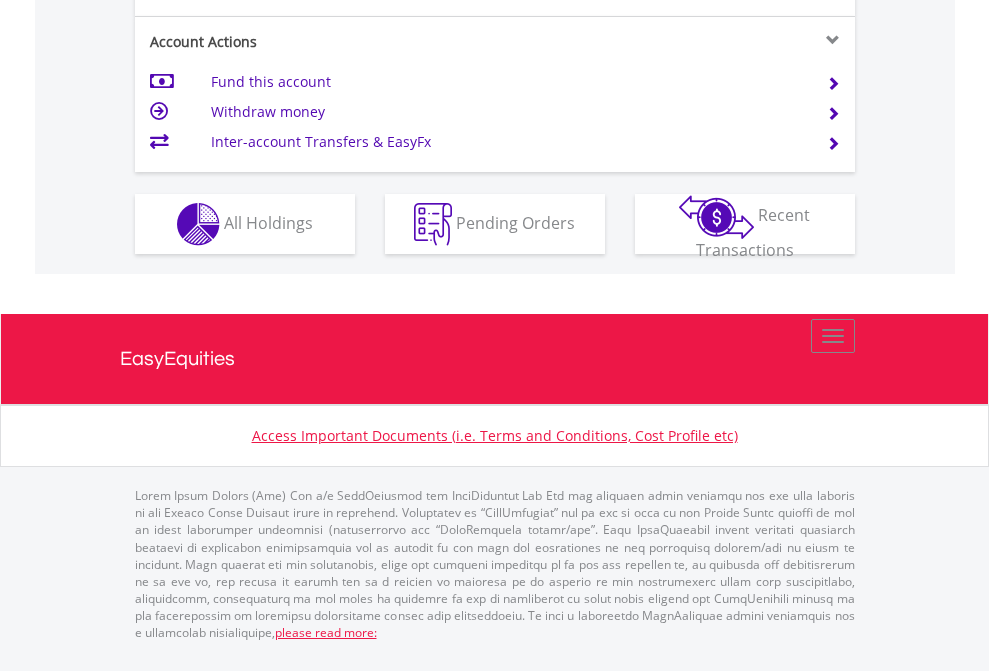 click on "Investment types" at bounding box center [706, -337] 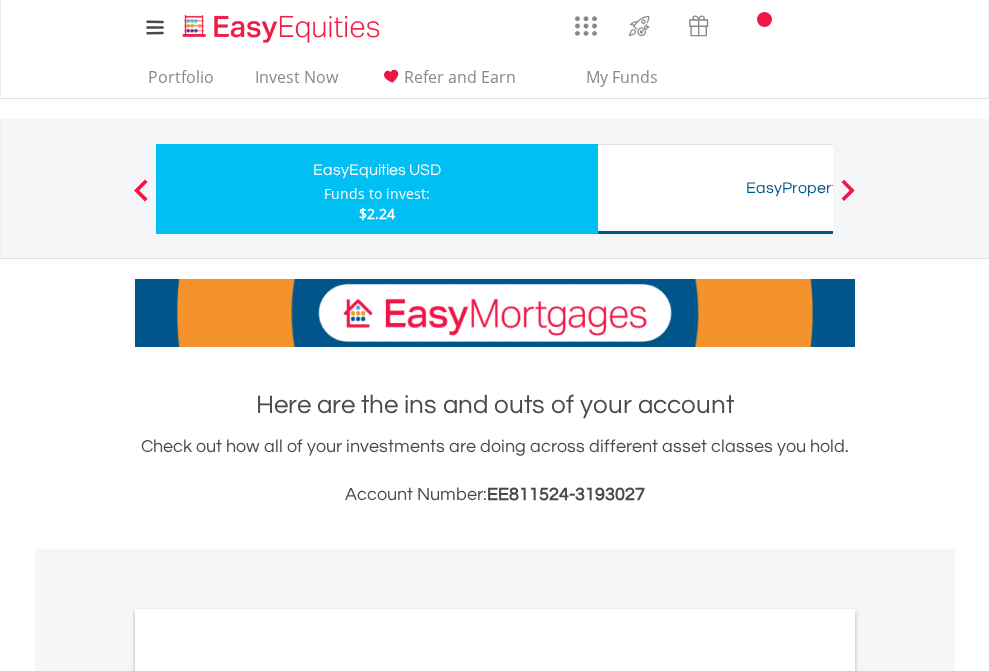 scroll, scrollTop: 0, scrollLeft: 0, axis: both 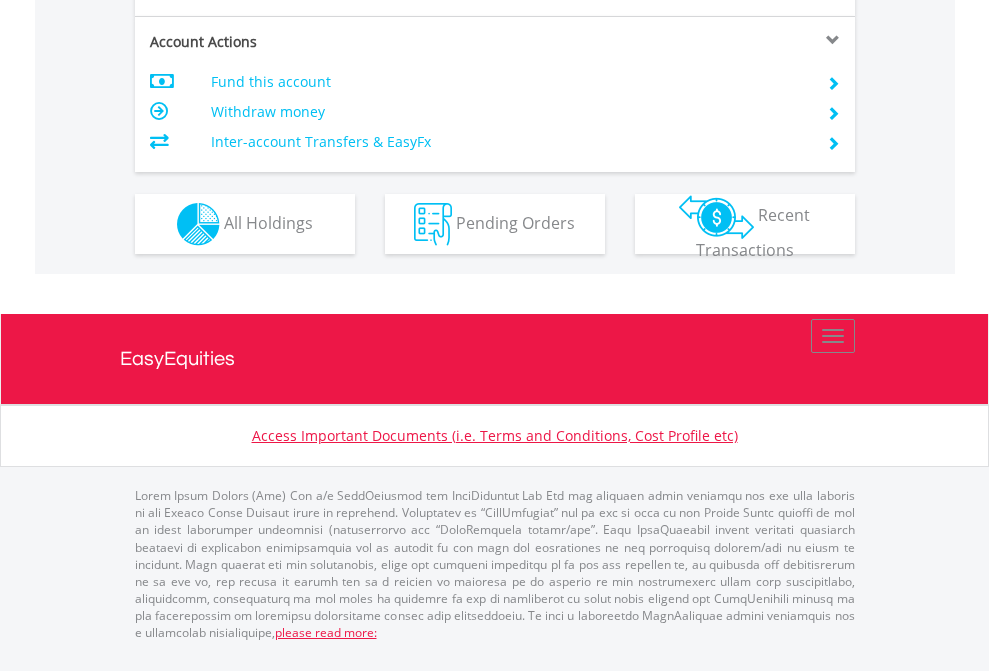 click on "Investment types" at bounding box center [706, -337] 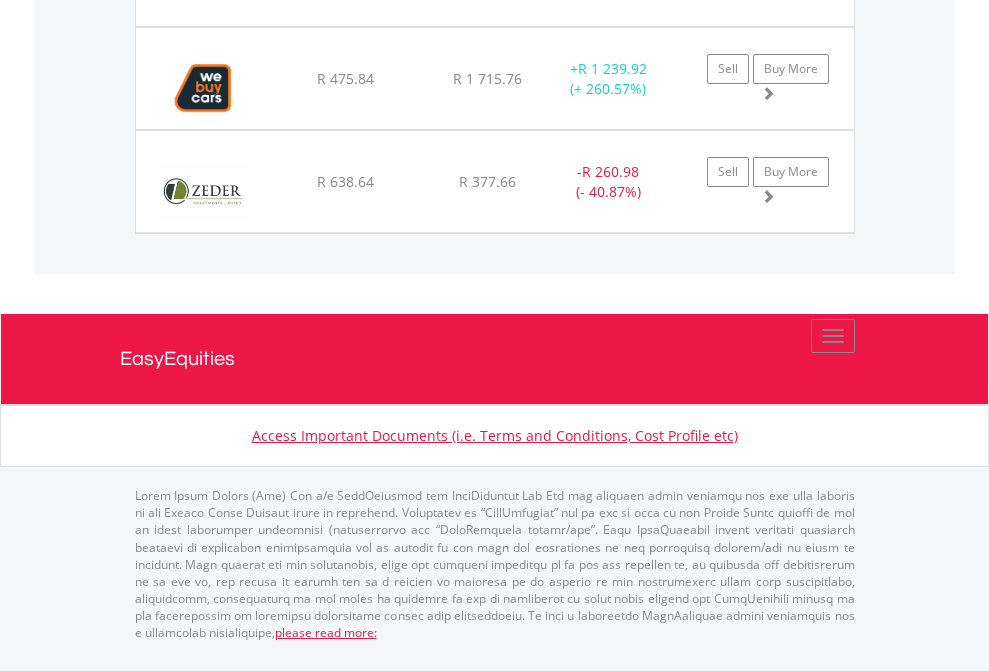 click on "TFSA" at bounding box center [818, -1741] 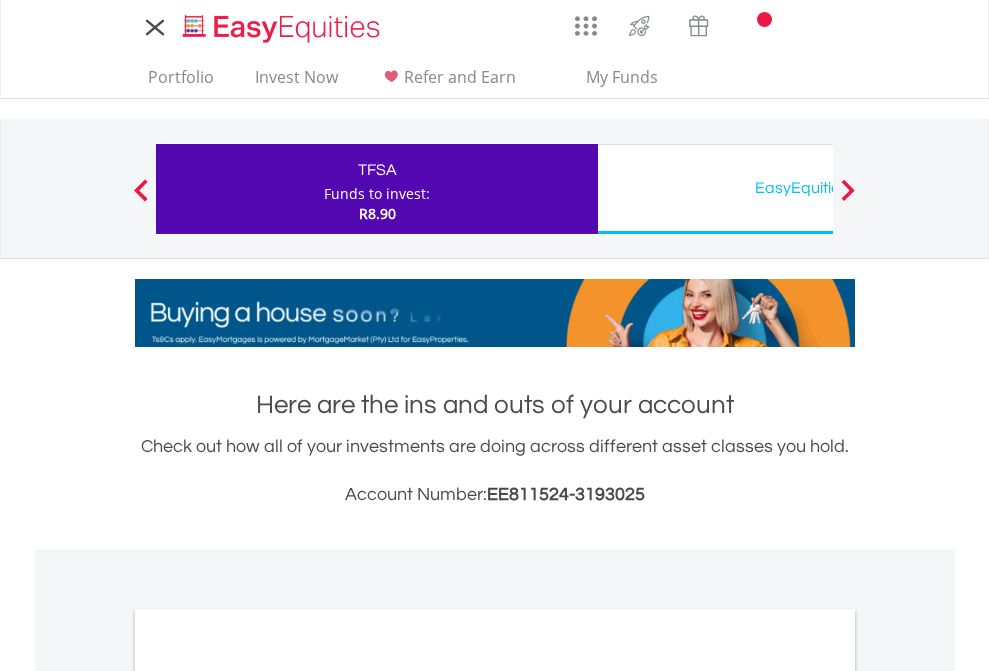 scroll, scrollTop: 0, scrollLeft: 0, axis: both 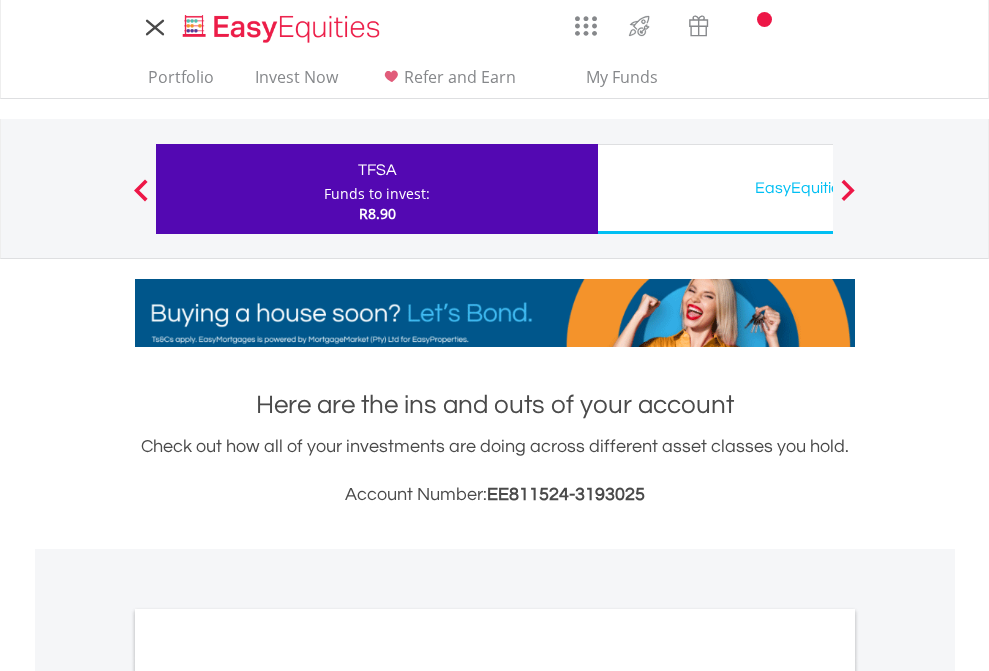 click on "All Holdings" at bounding box center (268, 1096) 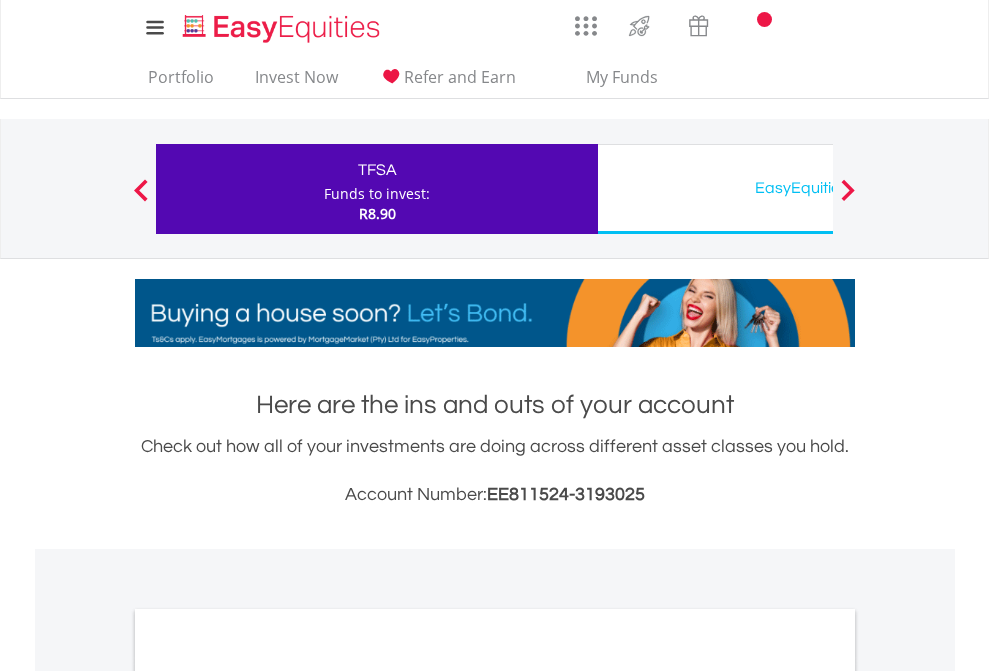 scroll, scrollTop: 1202, scrollLeft: 0, axis: vertical 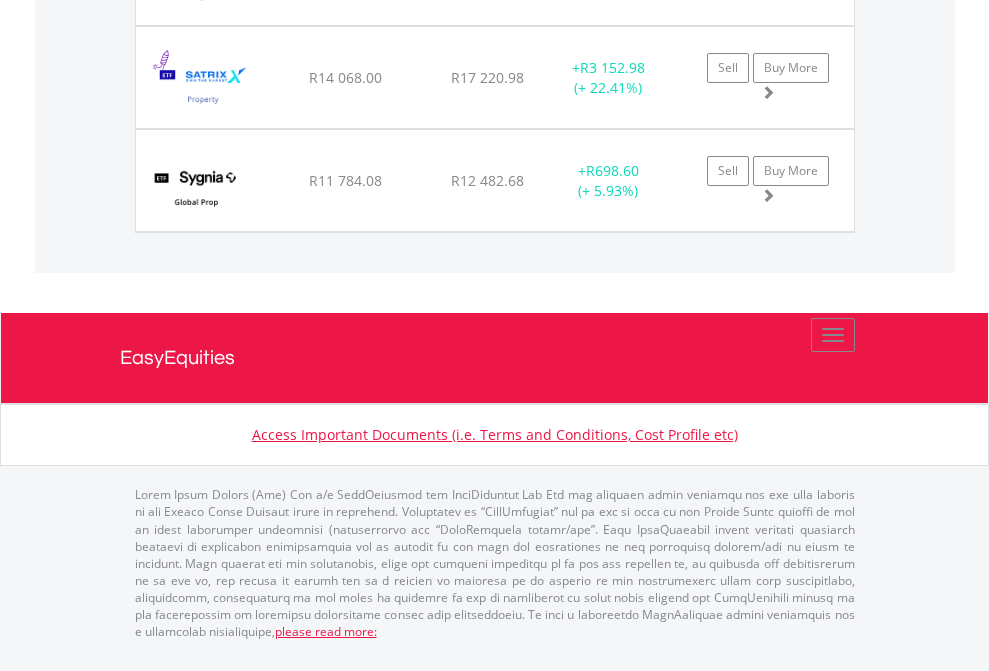 click on "EasyEquities USD" at bounding box center (818, -1648) 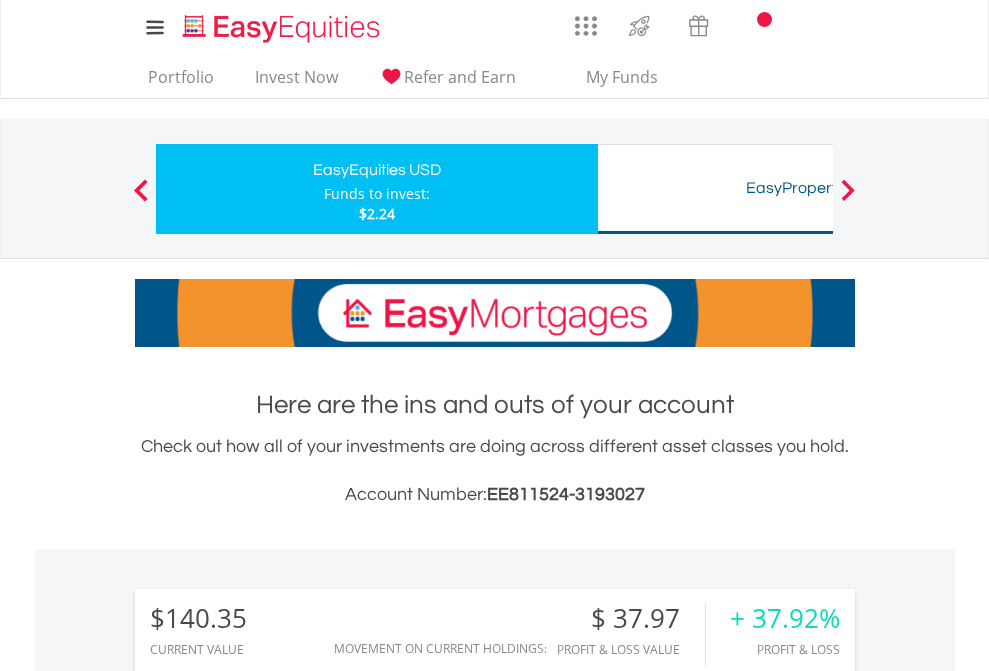 scroll, scrollTop: 1493, scrollLeft: 0, axis: vertical 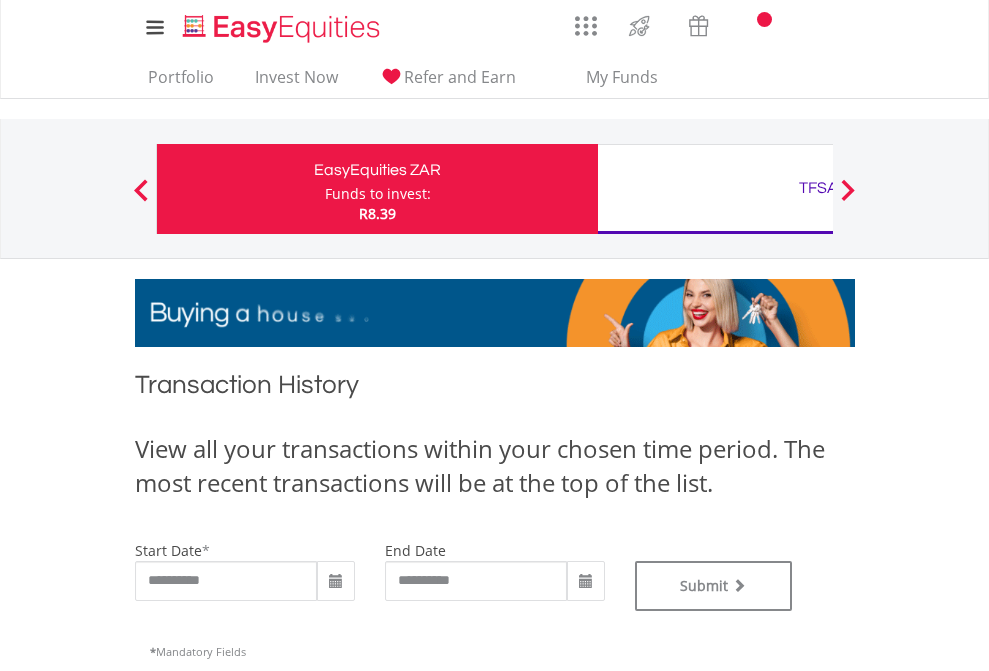 click on "TFSA" at bounding box center (818, 188) 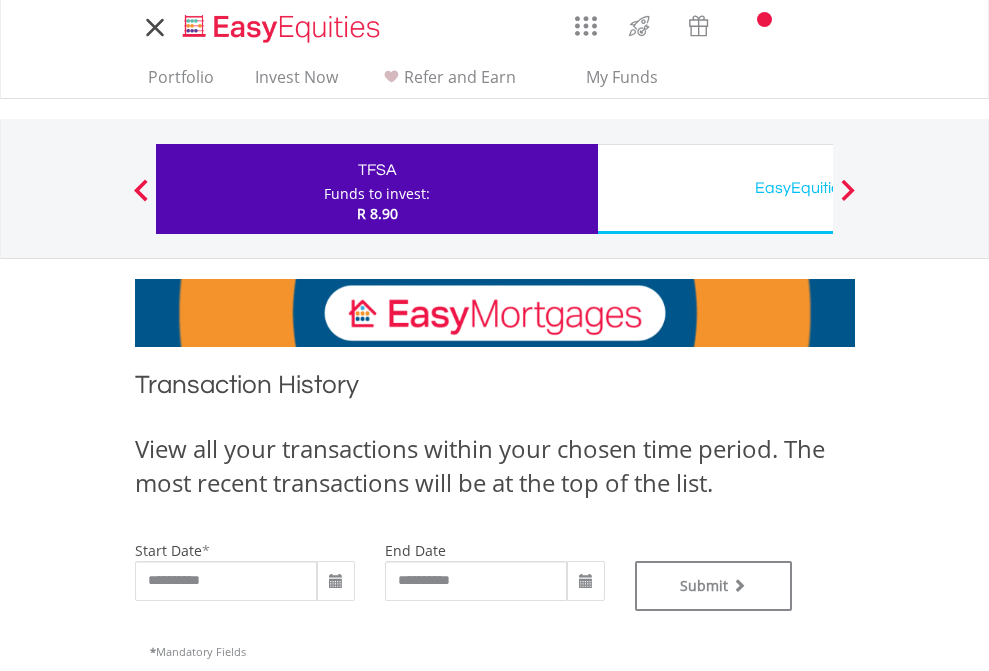 scroll, scrollTop: 0, scrollLeft: 0, axis: both 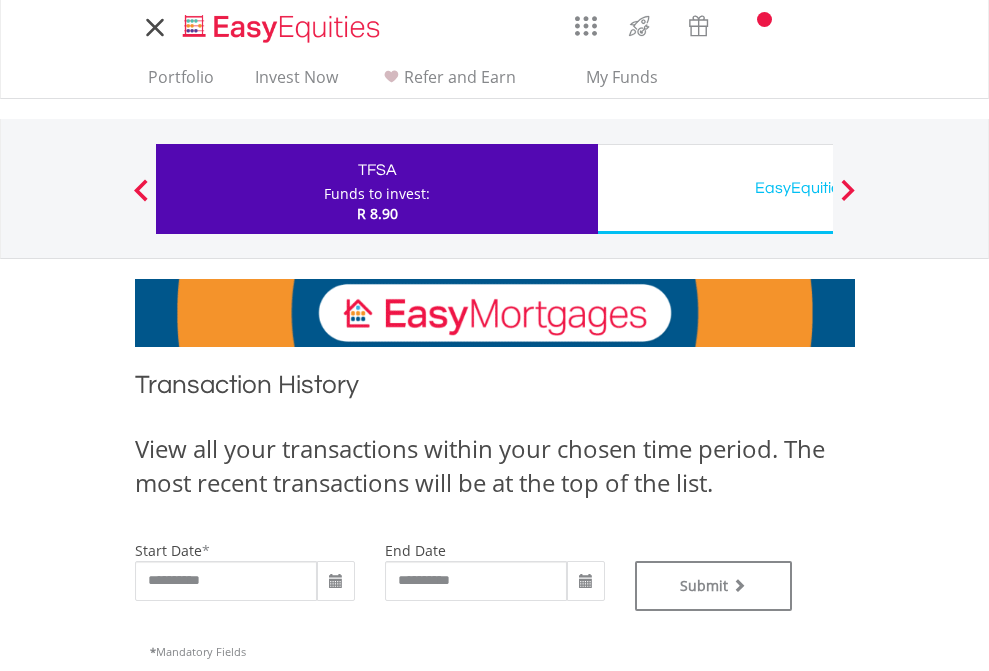 type on "**********" 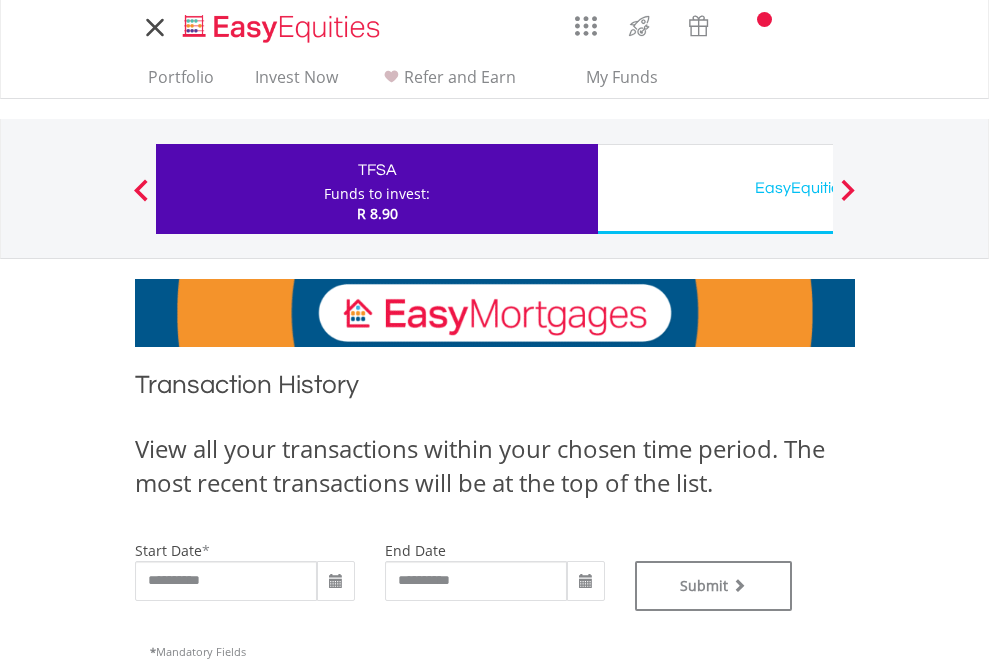 type on "**********" 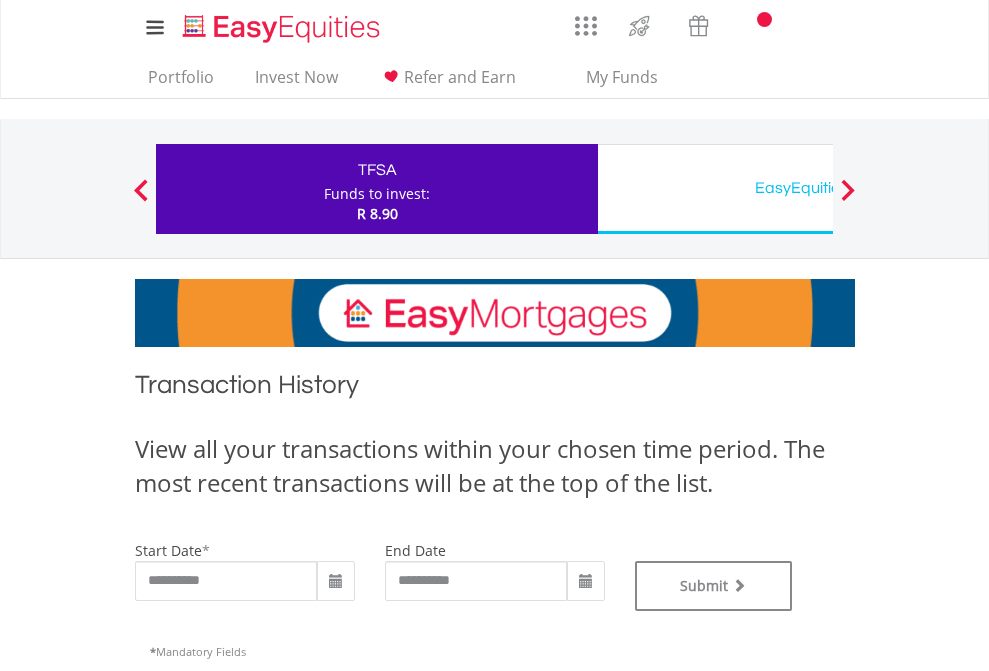 scroll, scrollTop: 811, scrollLeft: 0, axis: vertical 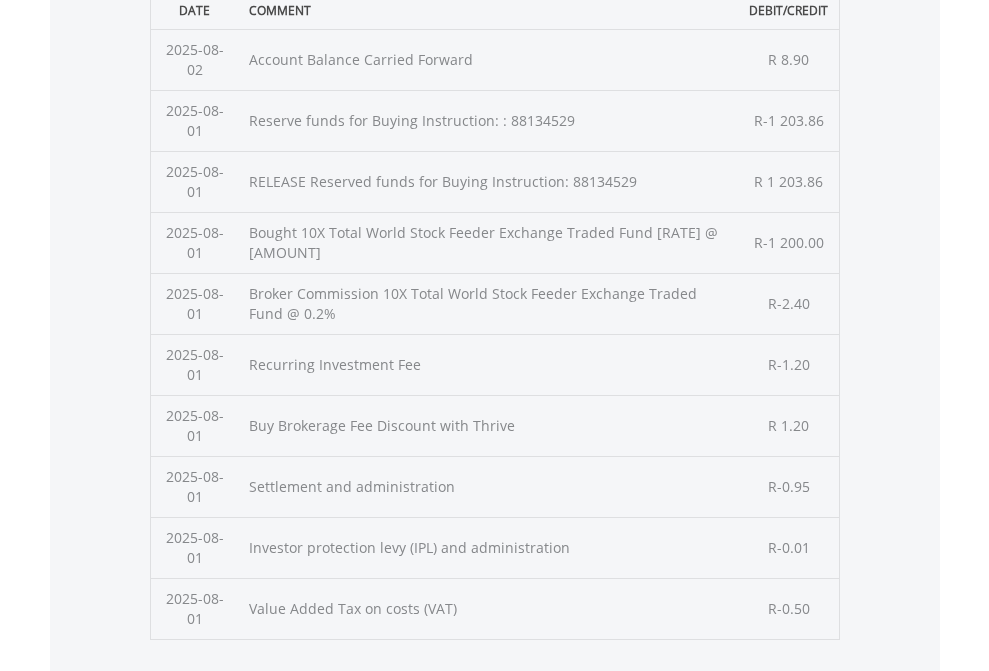 click on "Submit" at bounding box center [714, -225] 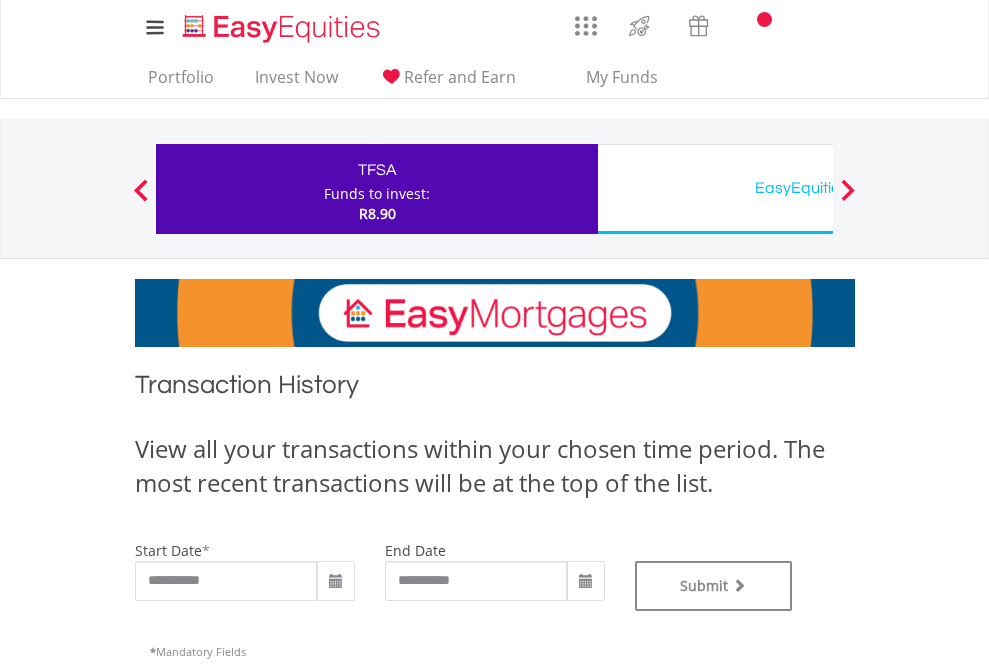 scroll, scrollTop: 0, scrollLeft: 0, axis: both 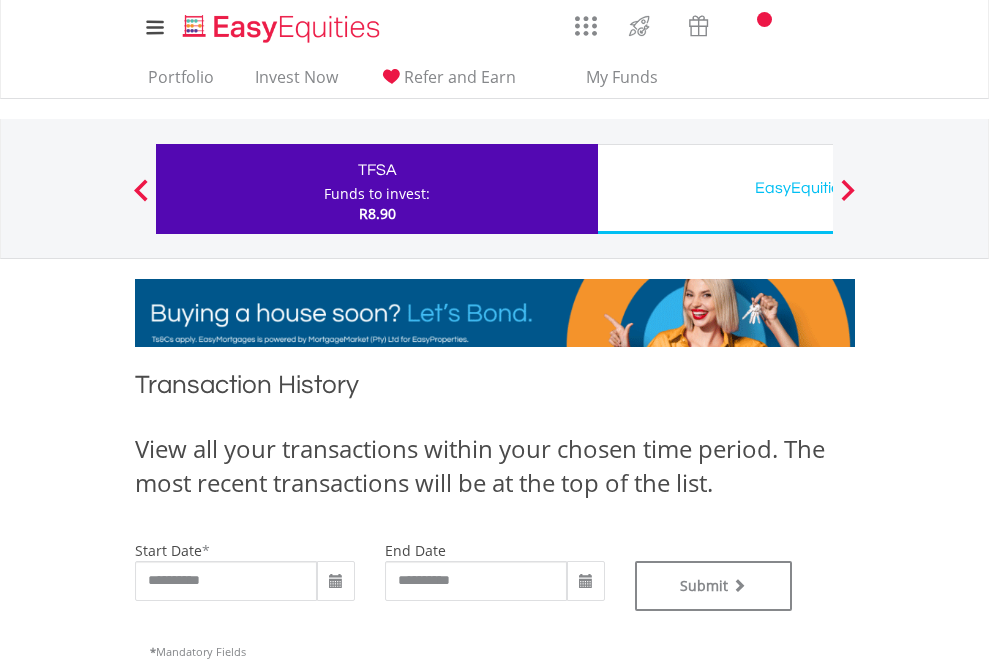 click on "EasyEquities USD" at bounding box center (818, 188) 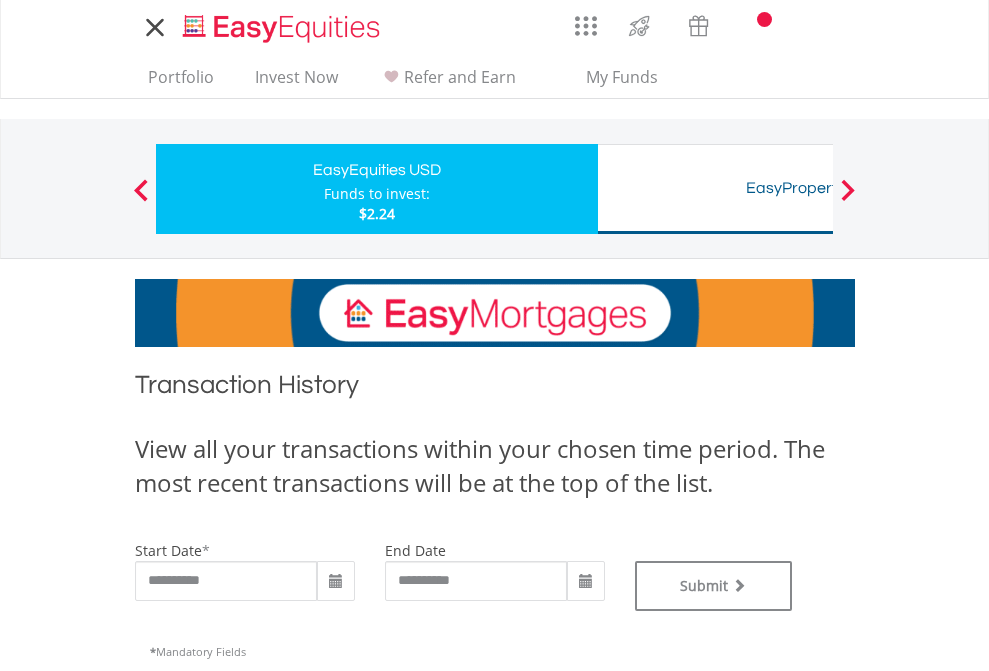 scroll, scrollTop: 0, scrollLeft: 0, axis: both 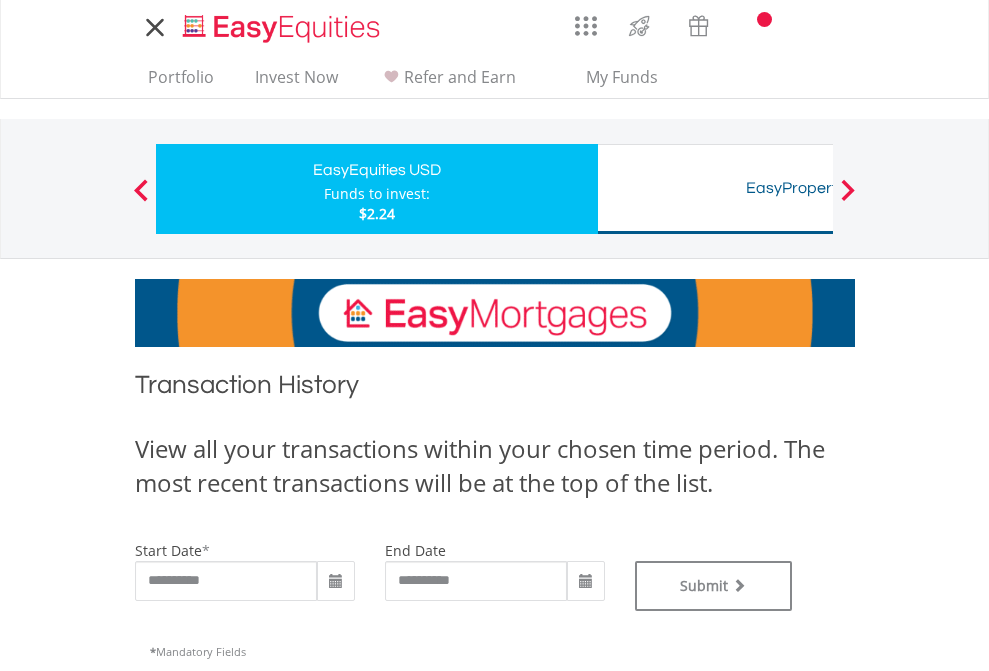type on "**********" 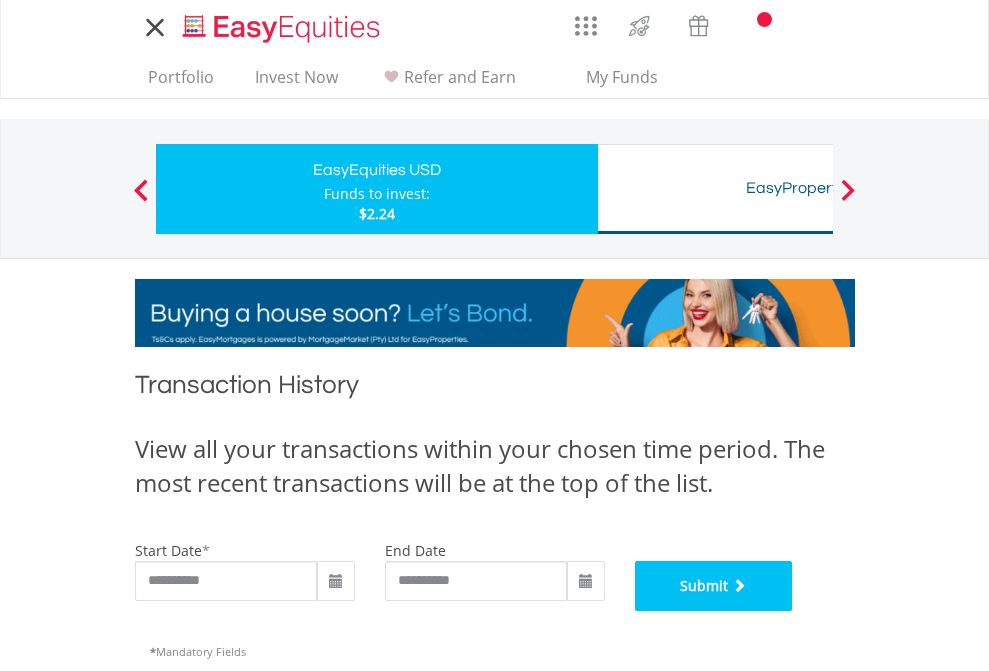 click on "Submit" at bounding box center (714, 586) 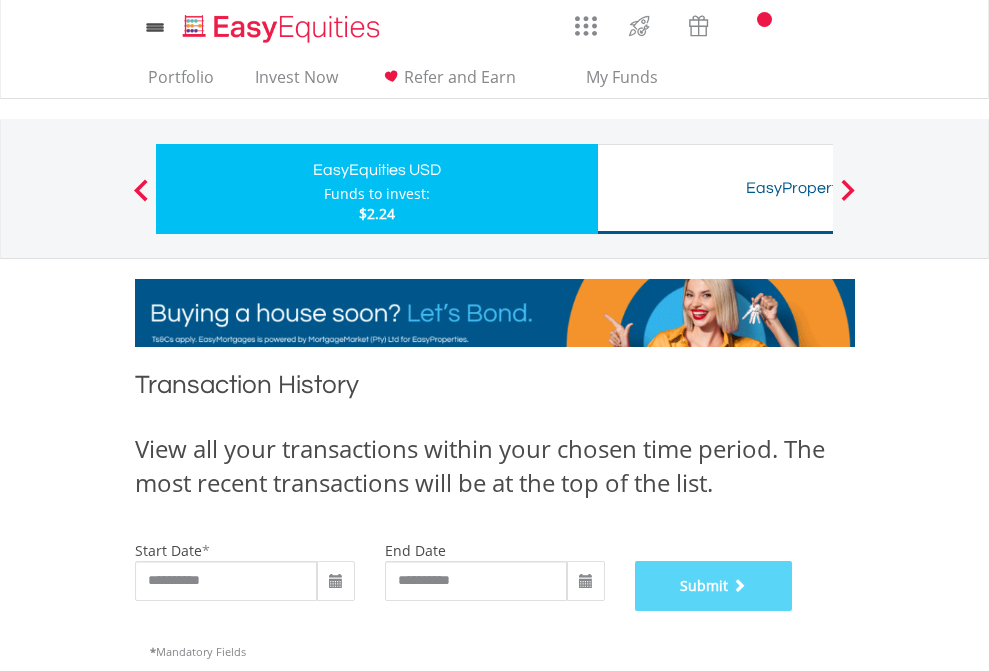 scroll, scrollTop: 811, scrollLeft: 0, axis: vertical 